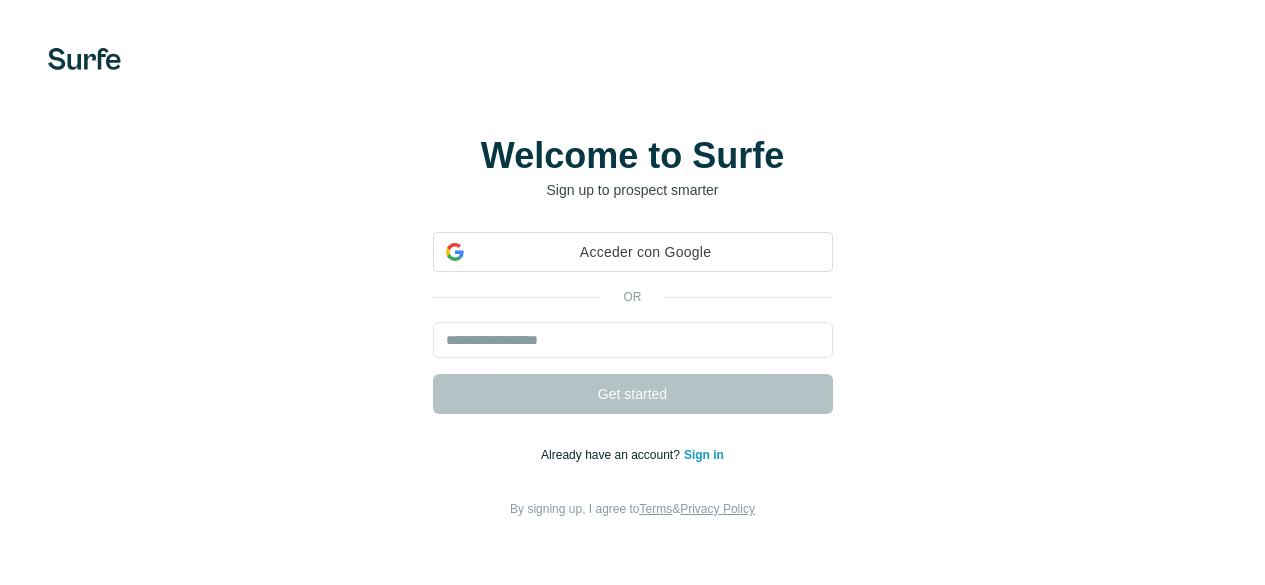scroll, scrollTop: 0, scrollLeft: 0, axis: both 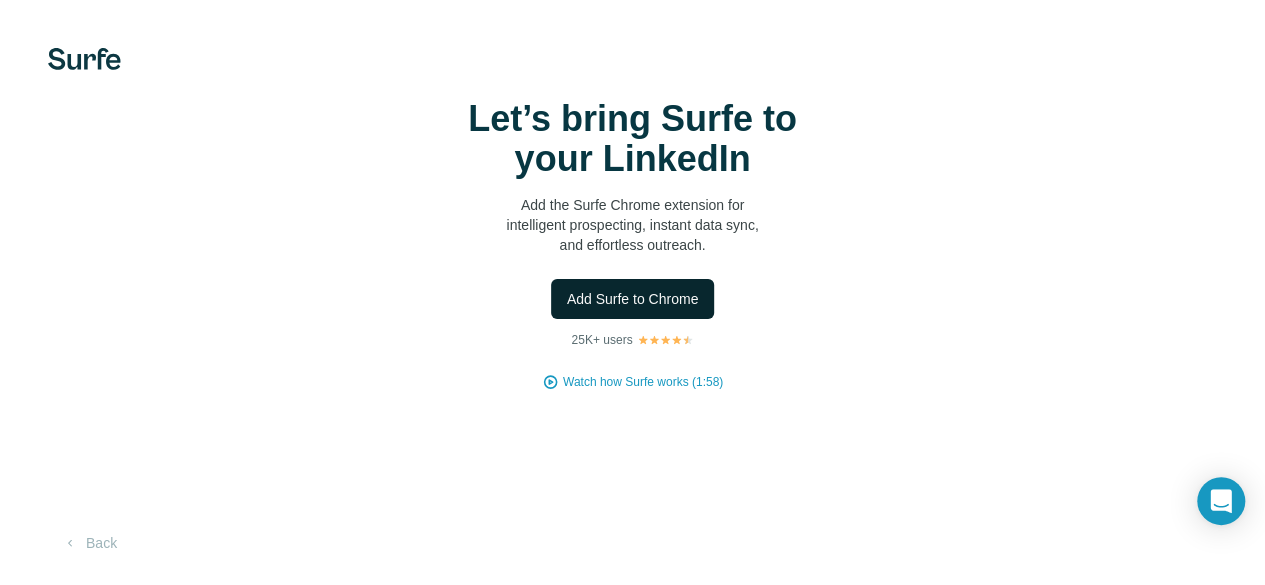 click on "Add Surfe to Chrome" at bounding box center [633, 299] 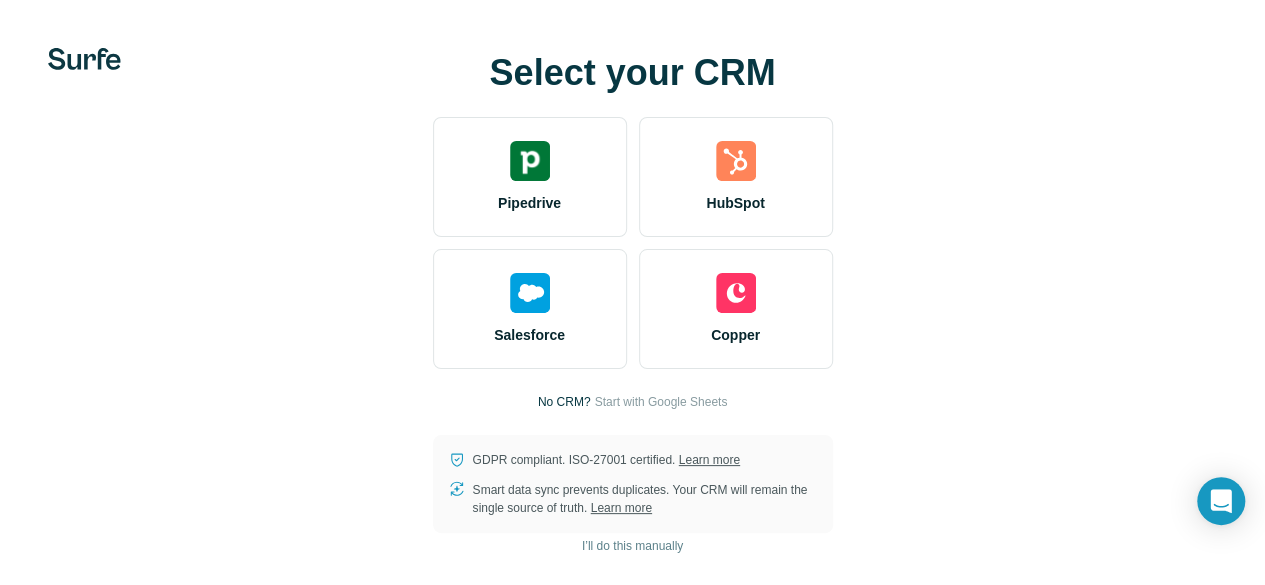 scroll, scrollTop: 0, scrollLeft: 0, axis: both 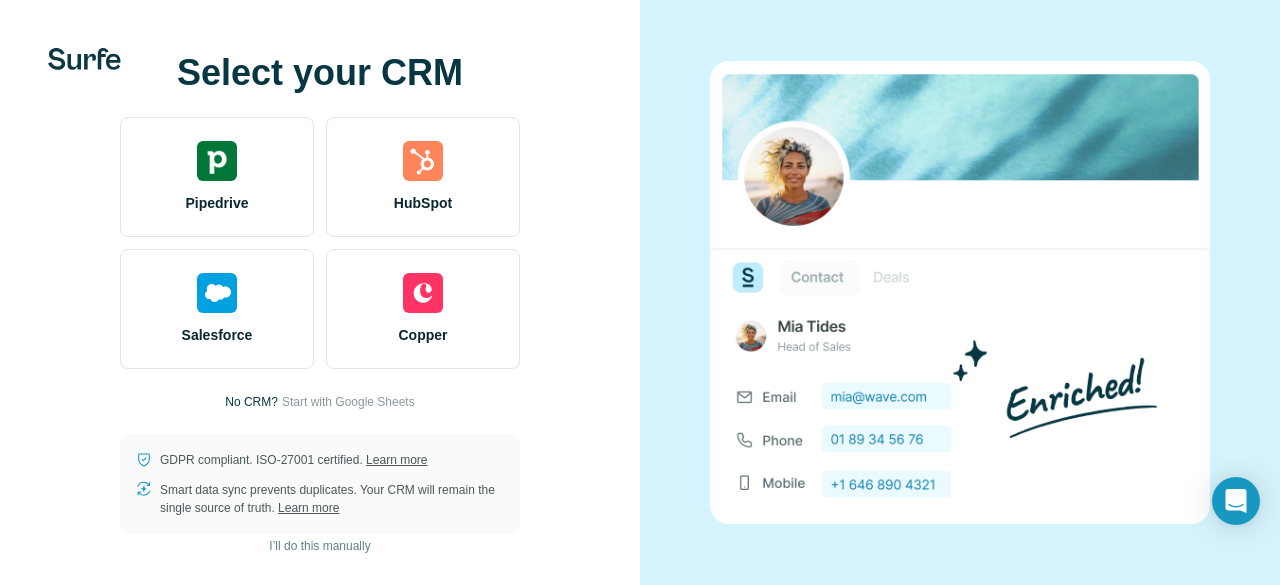 click on "Select your CRM Pipedrive HubSpot Salesforce Copper No CRM? Start with Google Sheets GDPR compliant. ISO-27001 certified.   Learn more Smart data sync prevents duplicates. Your CRM will remain the single source of truth.   Learn more I’ll do this manually" at bounding box center (320, 293) 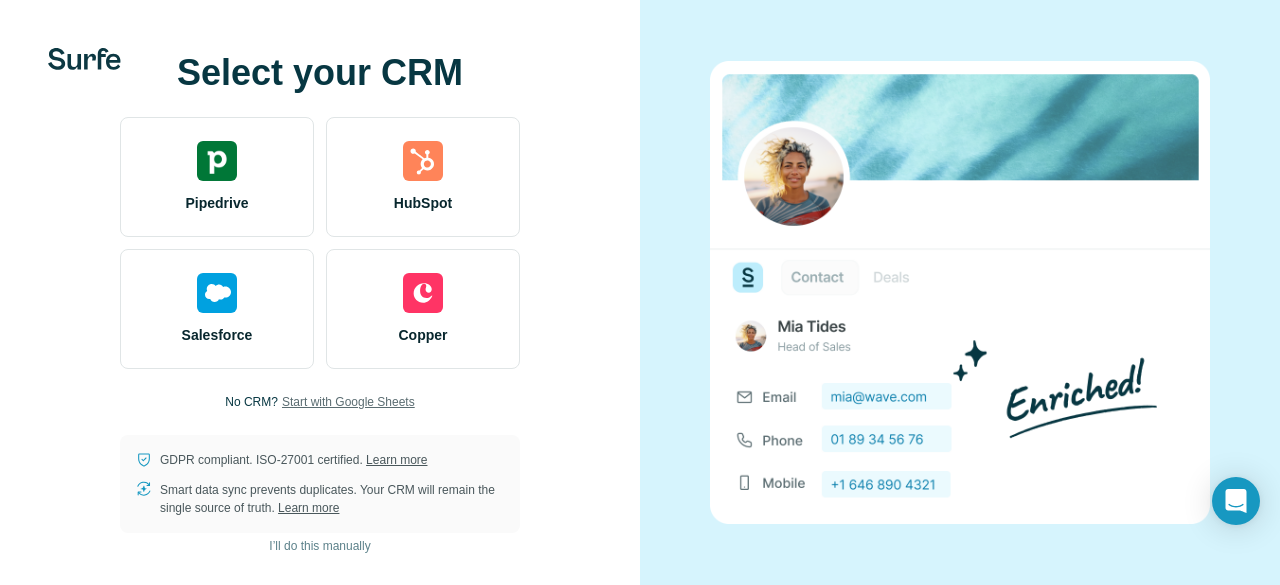 click on "Start with Google Sheets" at bounding box center [348, 402] 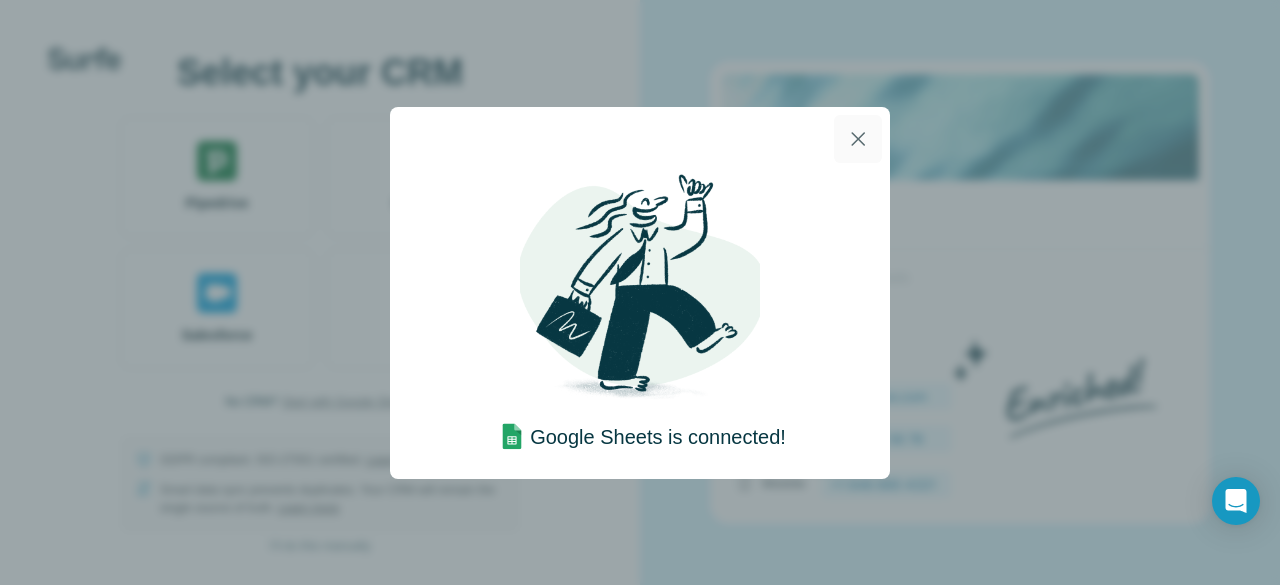click 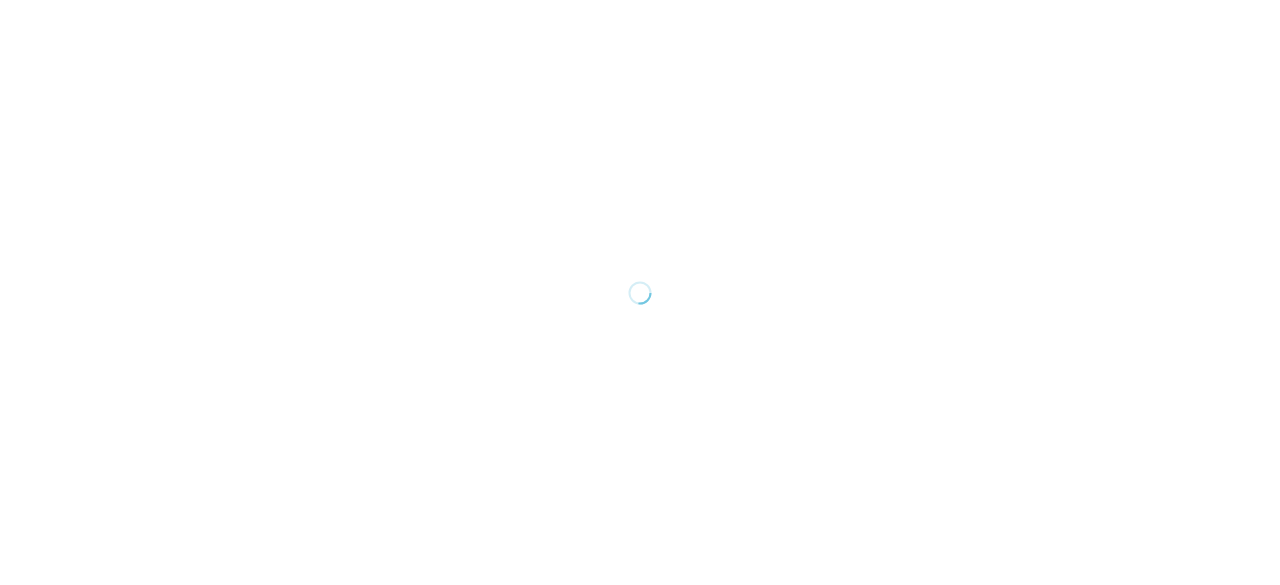 scroll, scrollTop: 0, scrollLeft: 0, axis: both 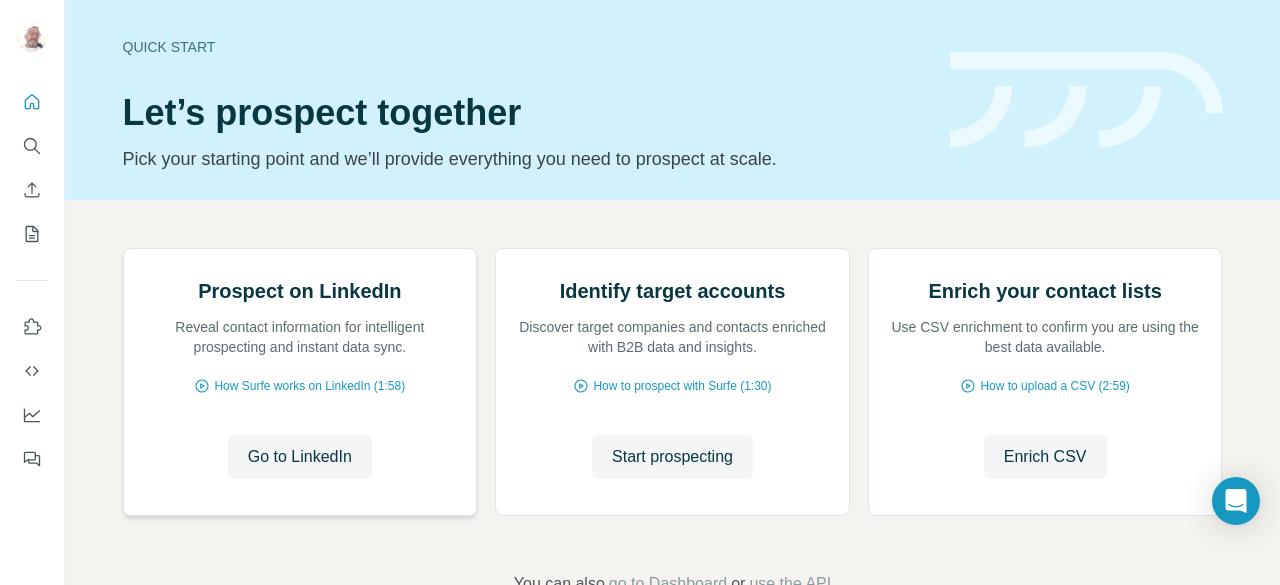 click at bounding box center (123, 249) 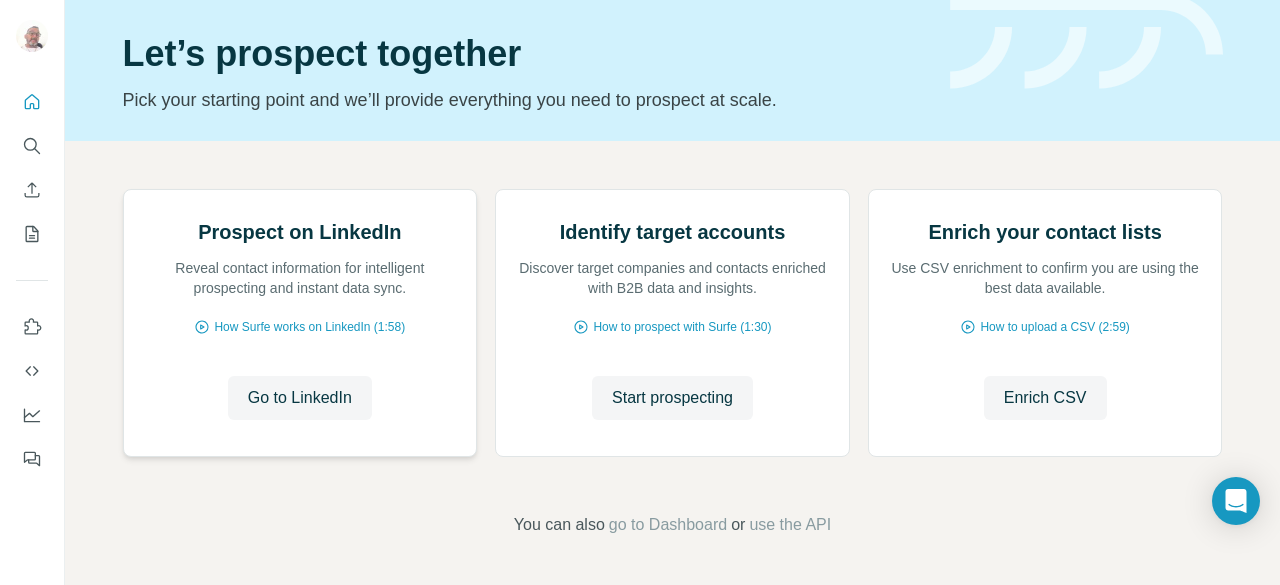 scroll, scrollTop: 200, scrollLeft: 0, axis: vertical 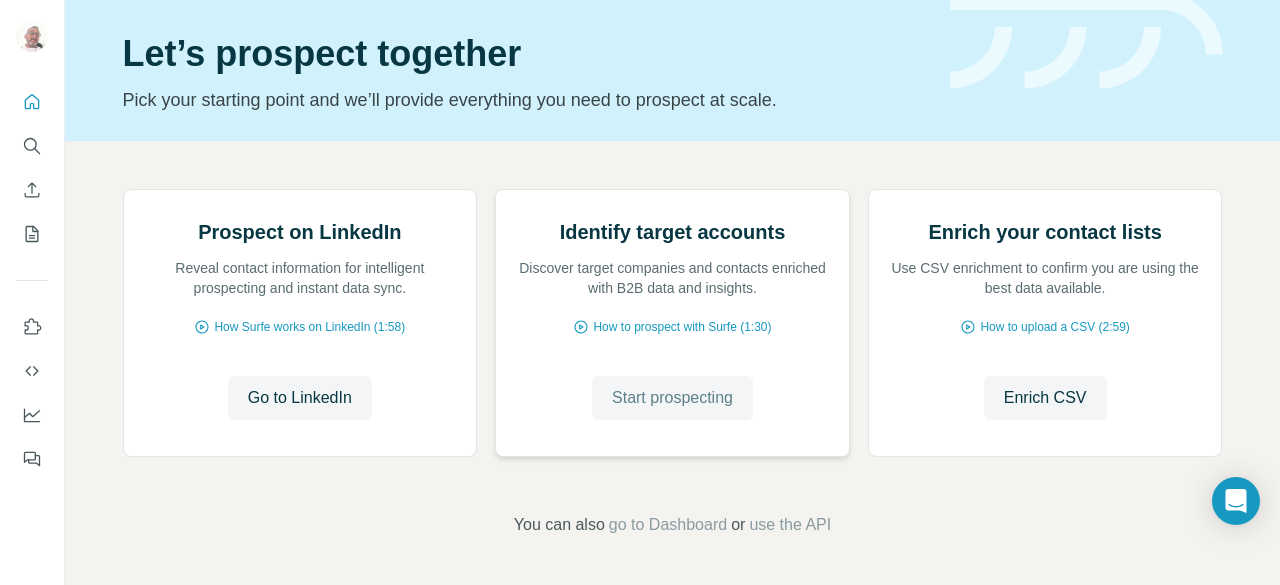 click on "Start prospecting" at bounding box center (672, 398) 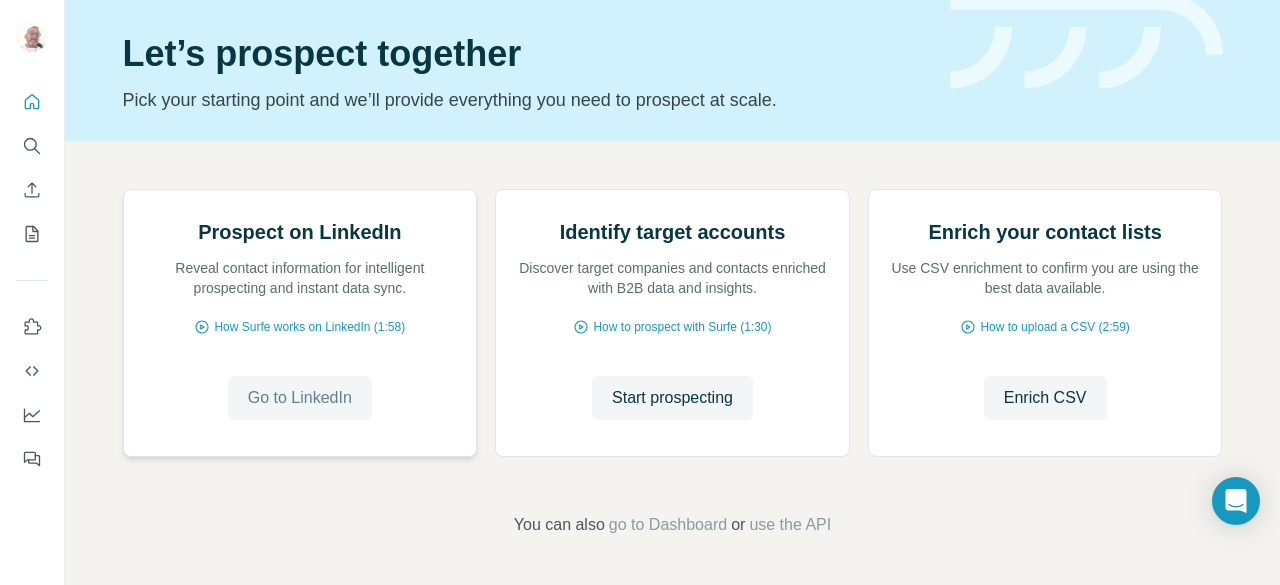 scroll, scrollTop: 256, scrollLeft: 0, axis: vertical 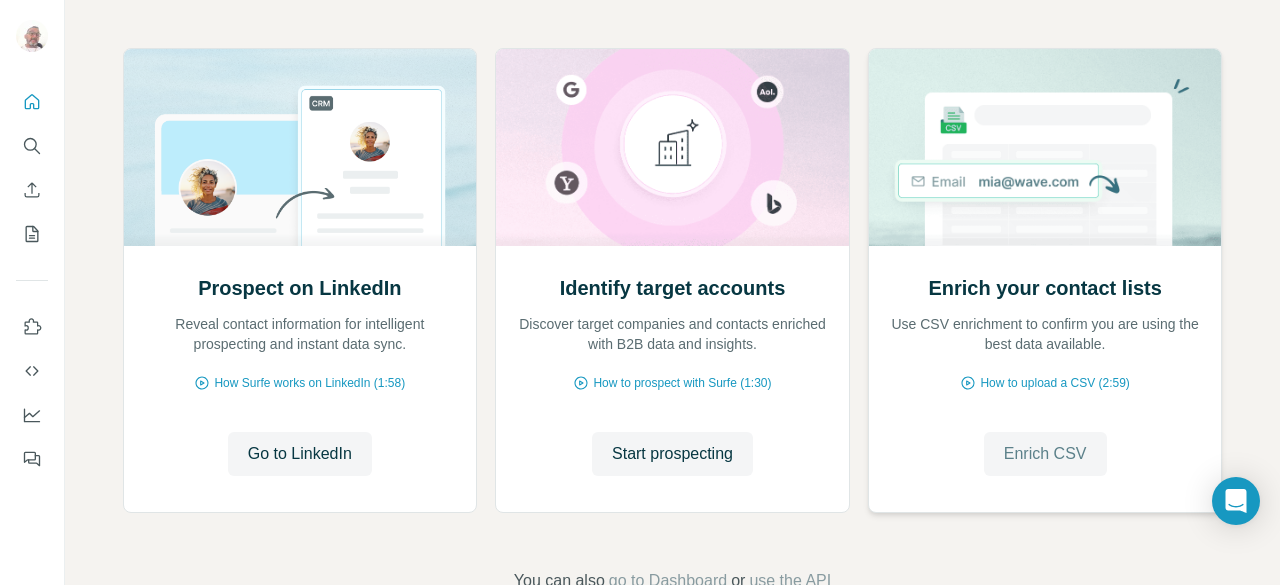 click on "Enrich CSV" at bounding box center (1045, 454) 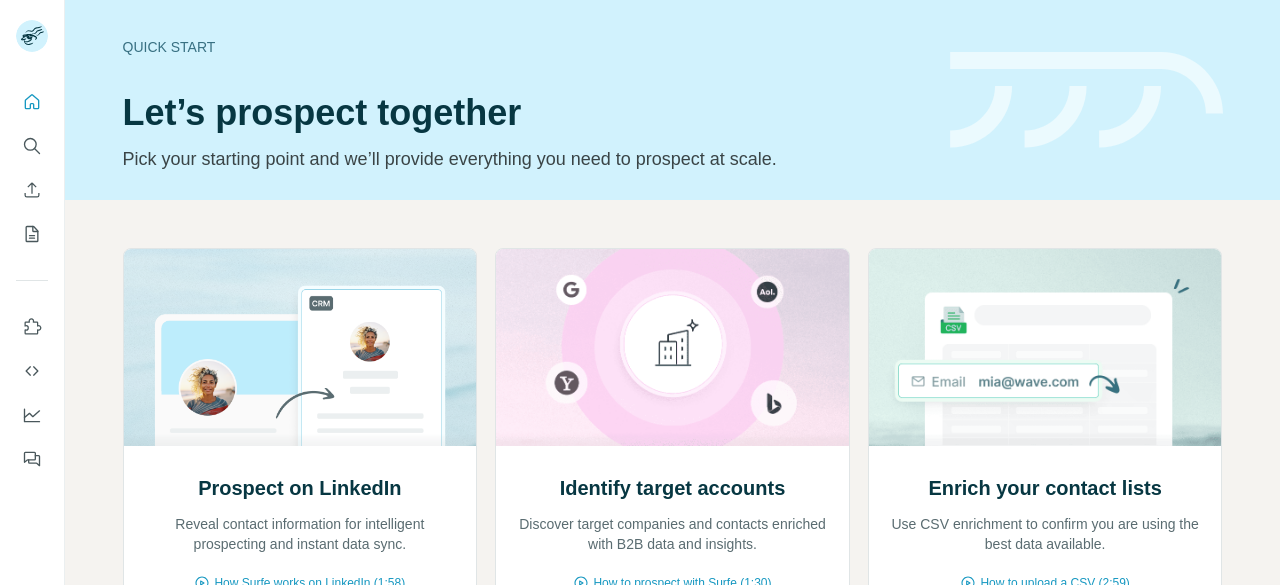 scroll, scrollTop: 0, scrollLeft: 0, axis: both 